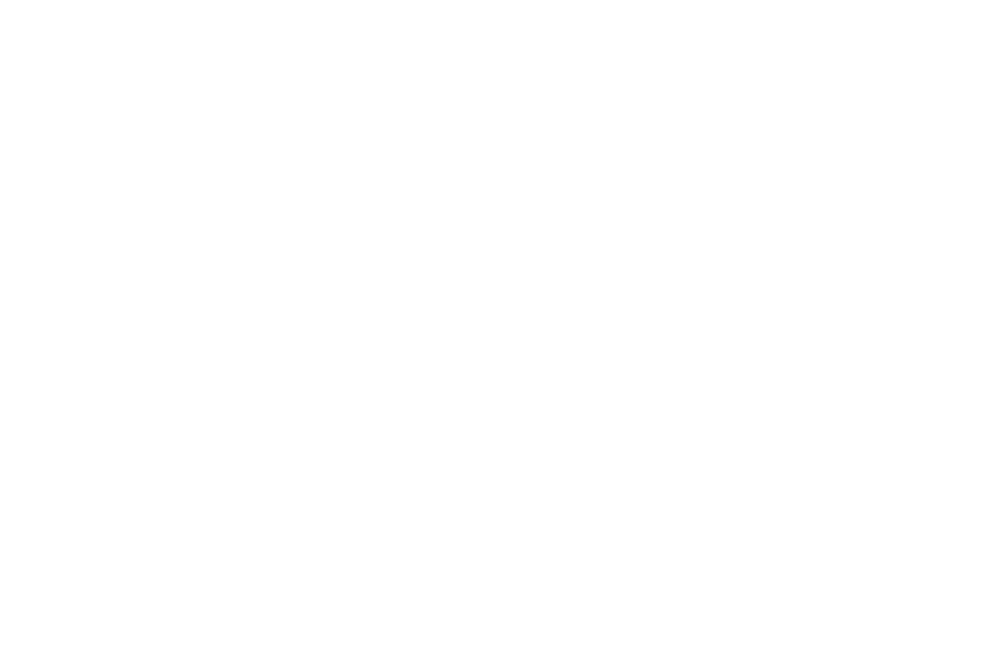 scroll, scrollTop: 0, scrollLeft: 0, axis: both 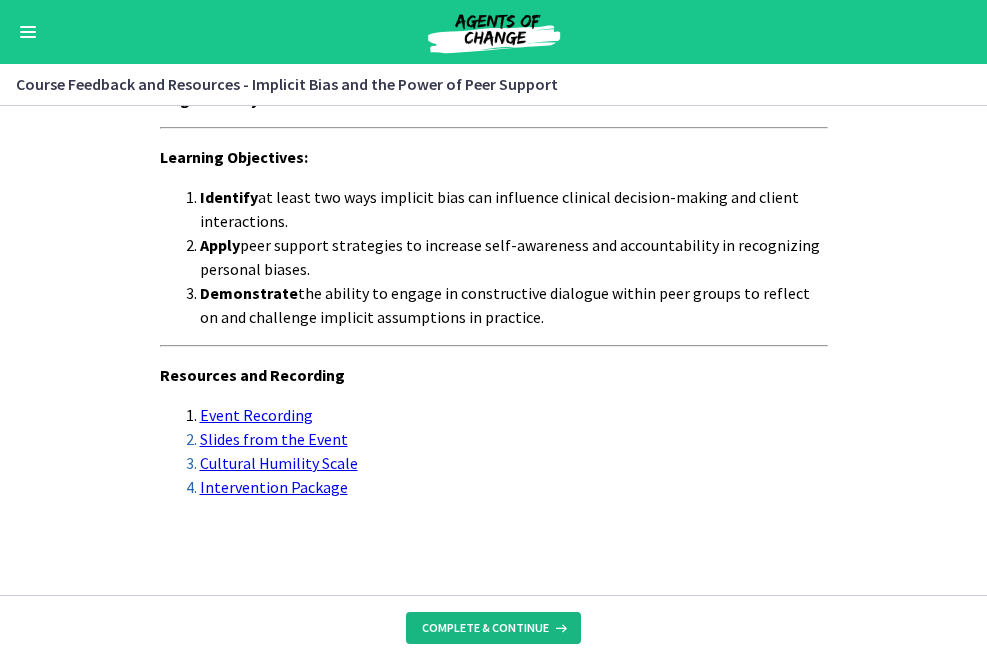 click on "Complete & continue" at bounding box center (485, 628) 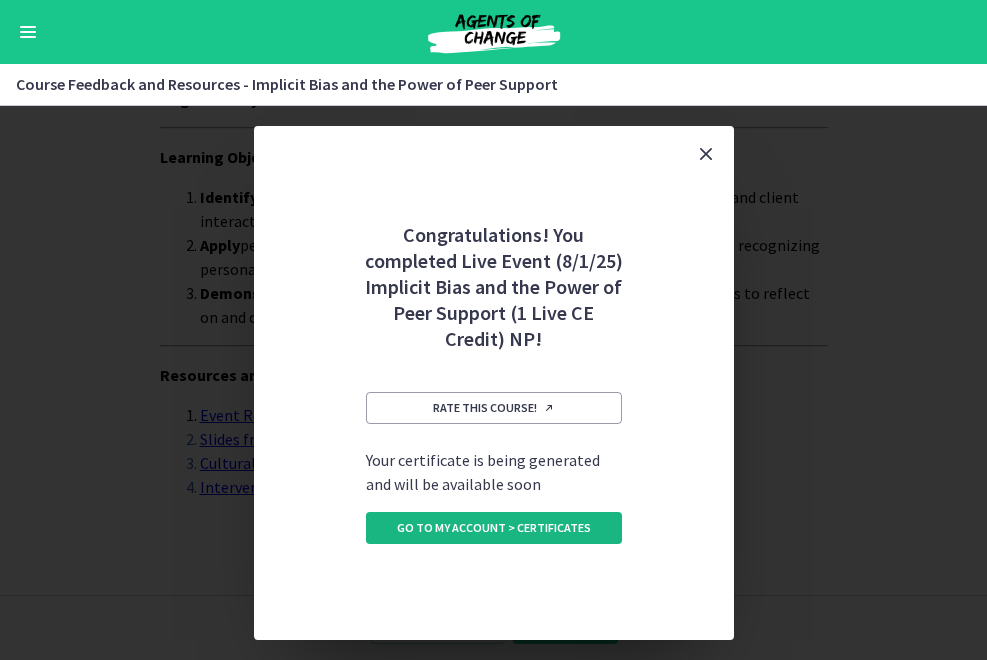 click on "Go to My Account > Certificates" at bounding box center [494, 528] 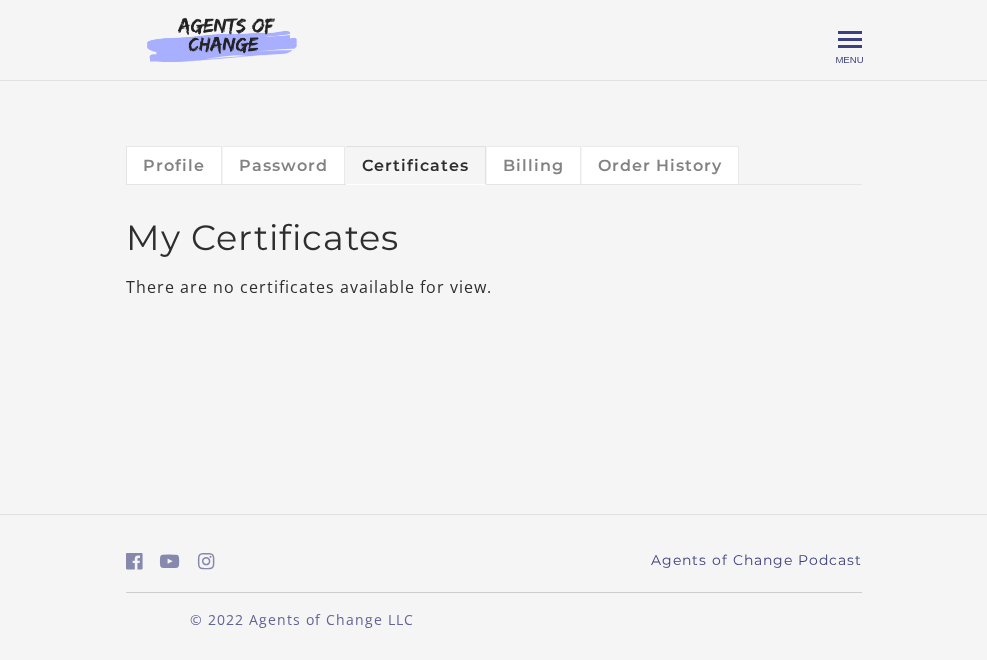 scroll, scrollTop: 0, scrollLeft: 0, axis: both 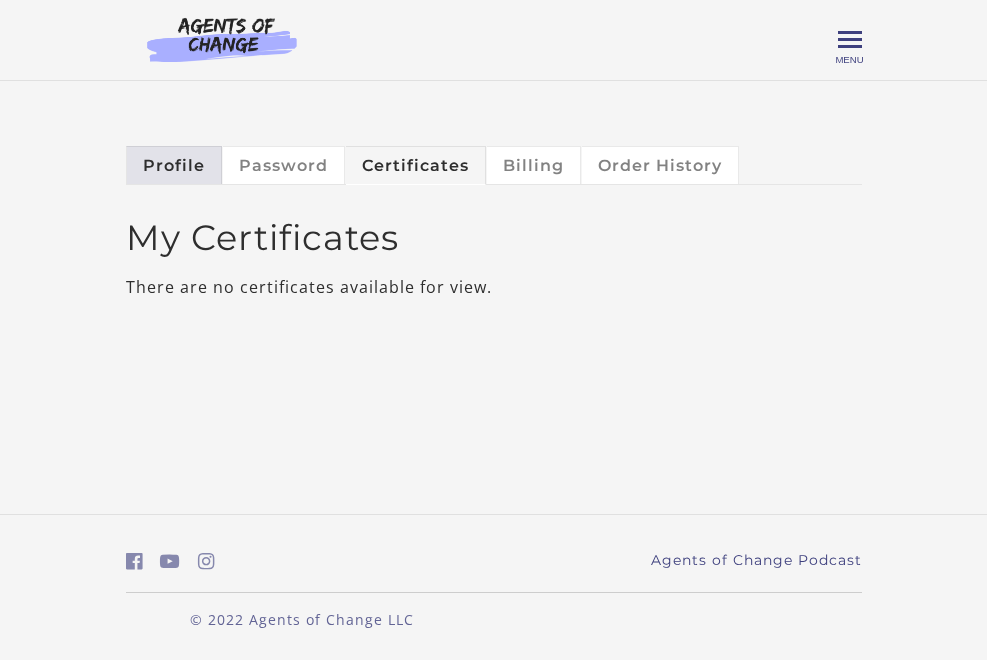 click on "Profile" at bounding box center [174, 165] 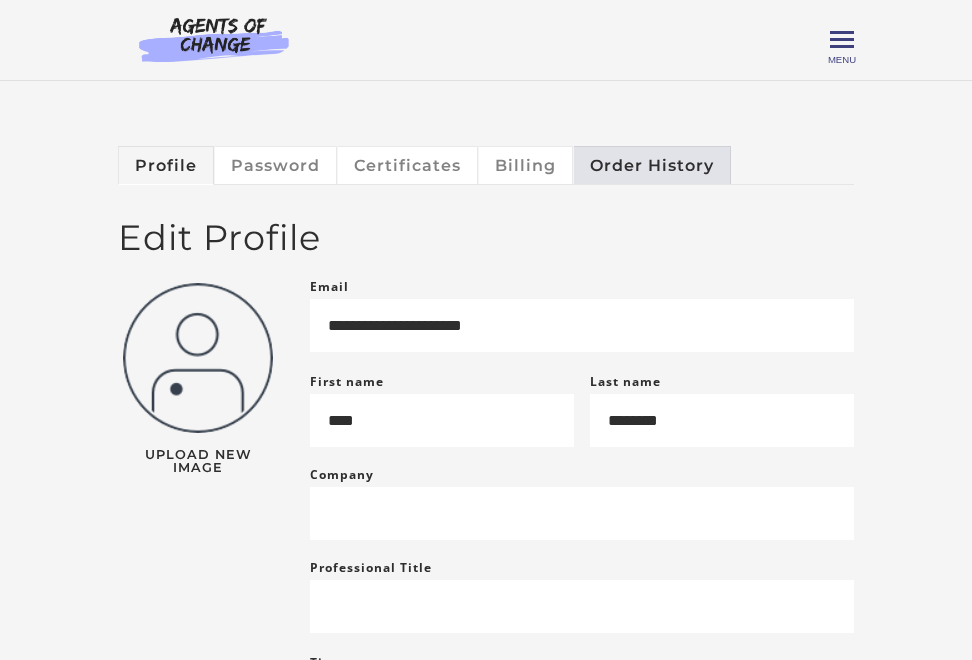 click on "Order History" at bounding box center (652, 165) 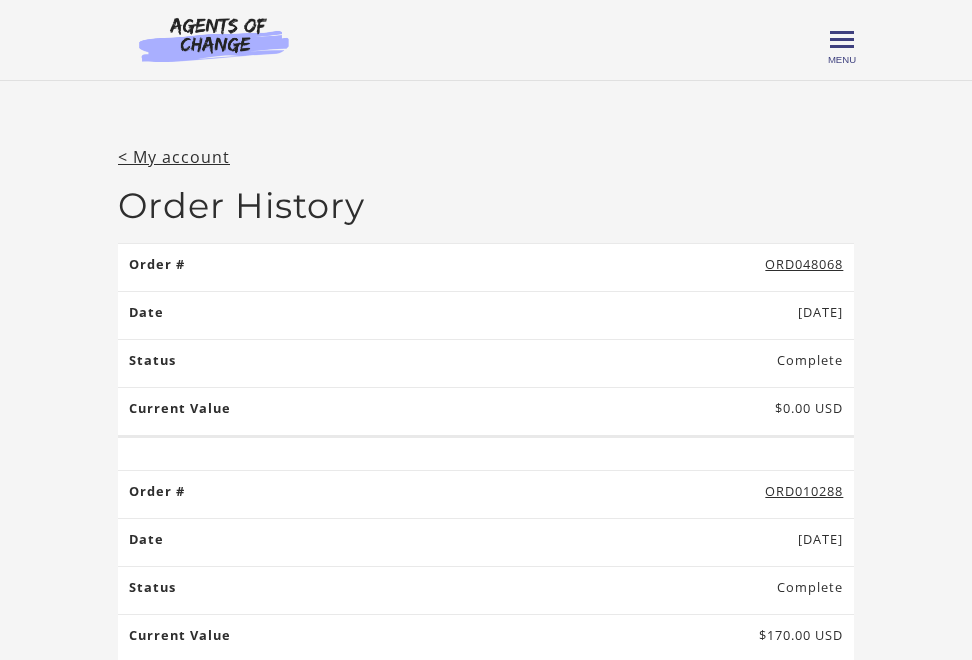 click on "< My account" at bounding box center (174, 157) 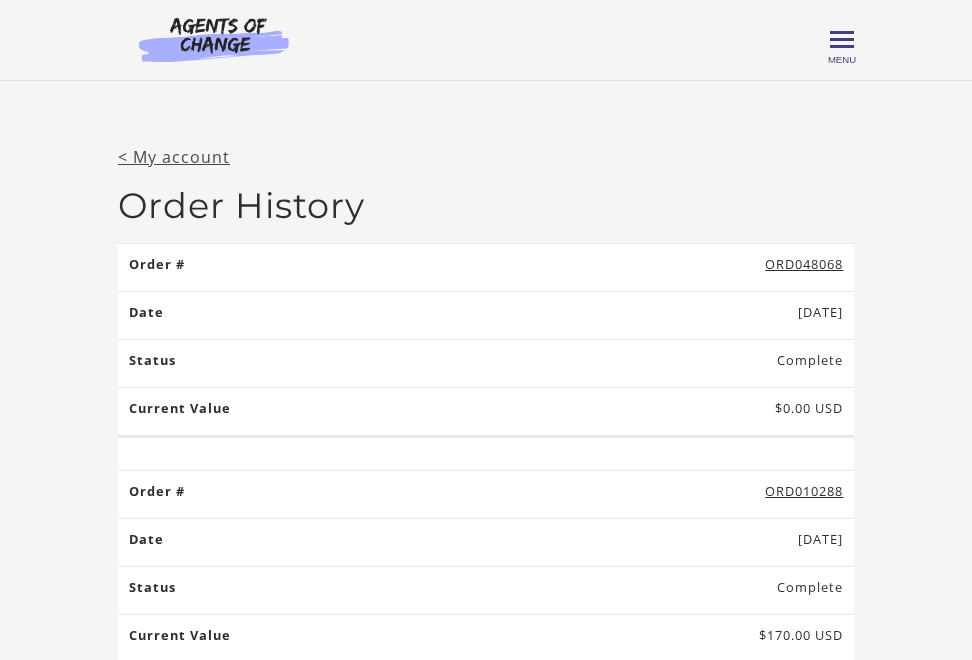 scroll, scrollTop: 0, scrollLeft: 0, axis: both 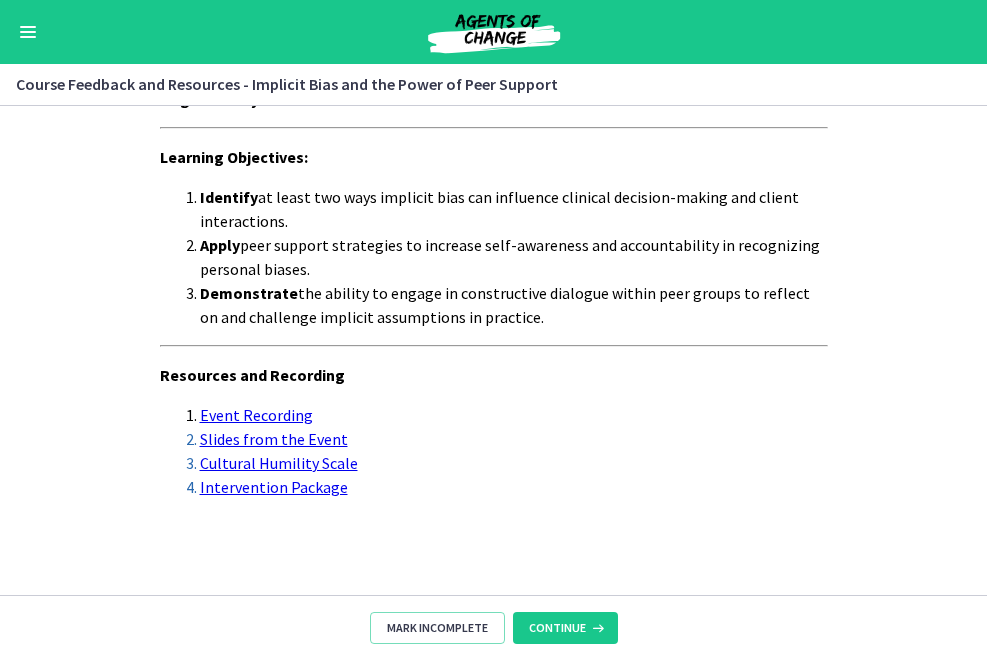 click on "Event Recording" at bounding box center [256, 415] 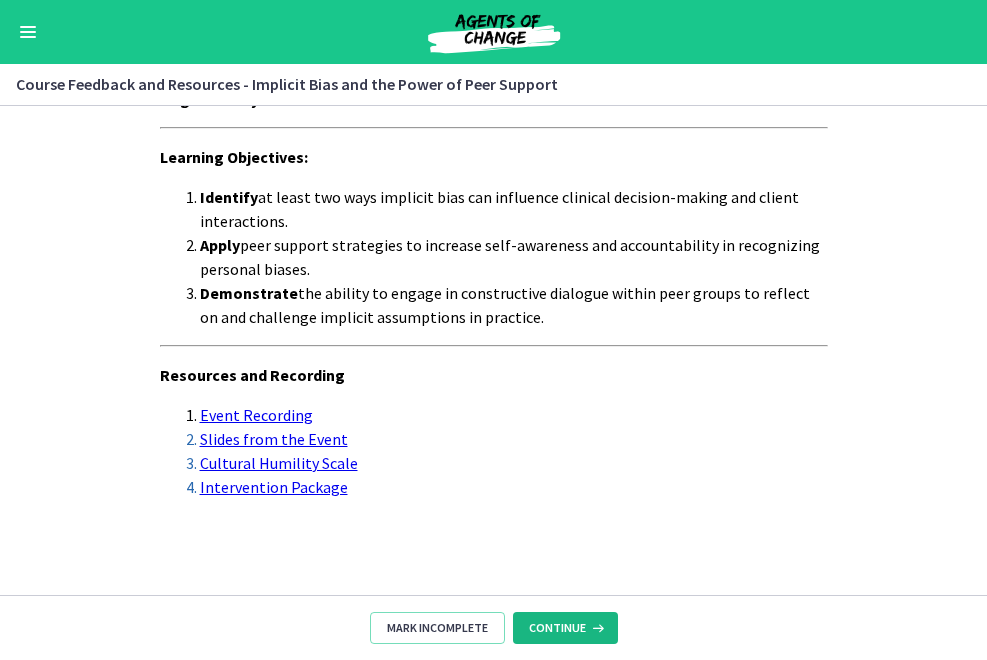 click on "Continue" at bounding box center (557, 628) 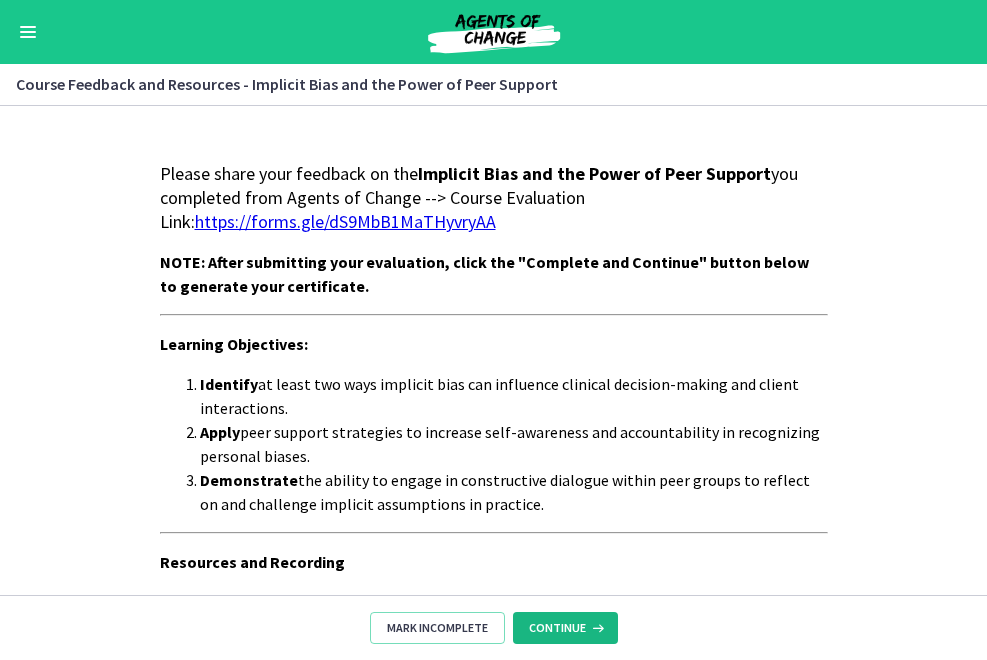 scroll, scrollTop: 0, scrollLeft: 0, axis: both 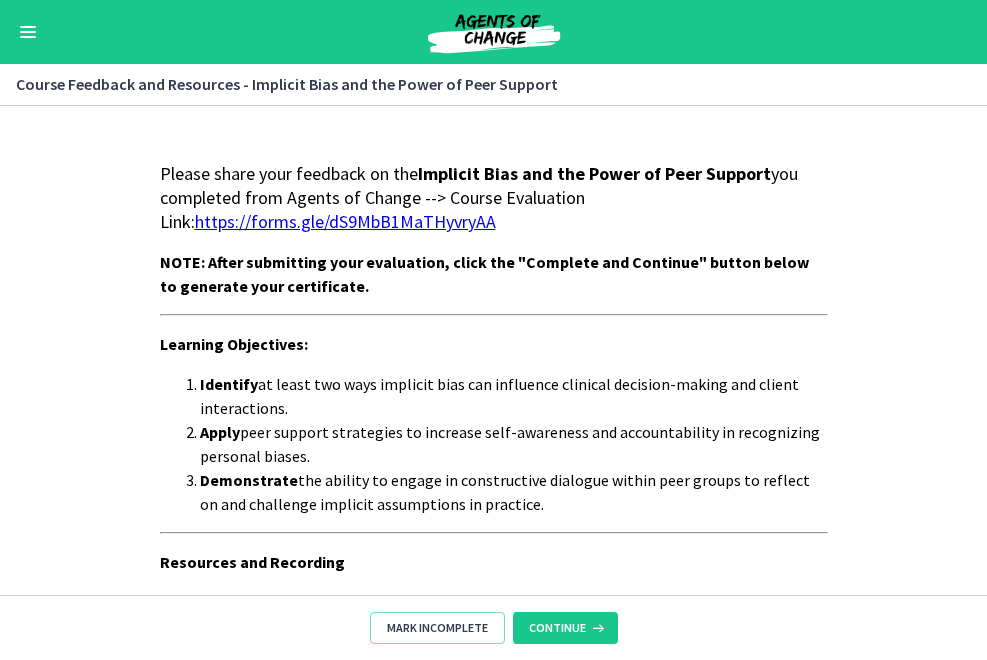 click on "Please share your feedback on the  Implicit Bias and the Power of Peer Support  you completed from Agents of Change --> Course Evaluation Link:  https://forms.gle/dS9MbB1MaTHyvryAA NOTE: After submitting your evaluation, click the "Complete and Continue" button below to generate your certificate. Learning Objectives: Identify  at least two ways implicit bias can influence clinical decision-making and client interactions. Apply  peer support strategies to increase self-awareness and accountability in recognizing personal biases. Demonstrate  the ability to engage in constructive dialogue within peer groups to reflect on and challenge implicit assumptions in practice. Resources and Recording Event Recording Slides from the Event Cultural Humility Scale Intervention Package" at bounding box center [494, 424] 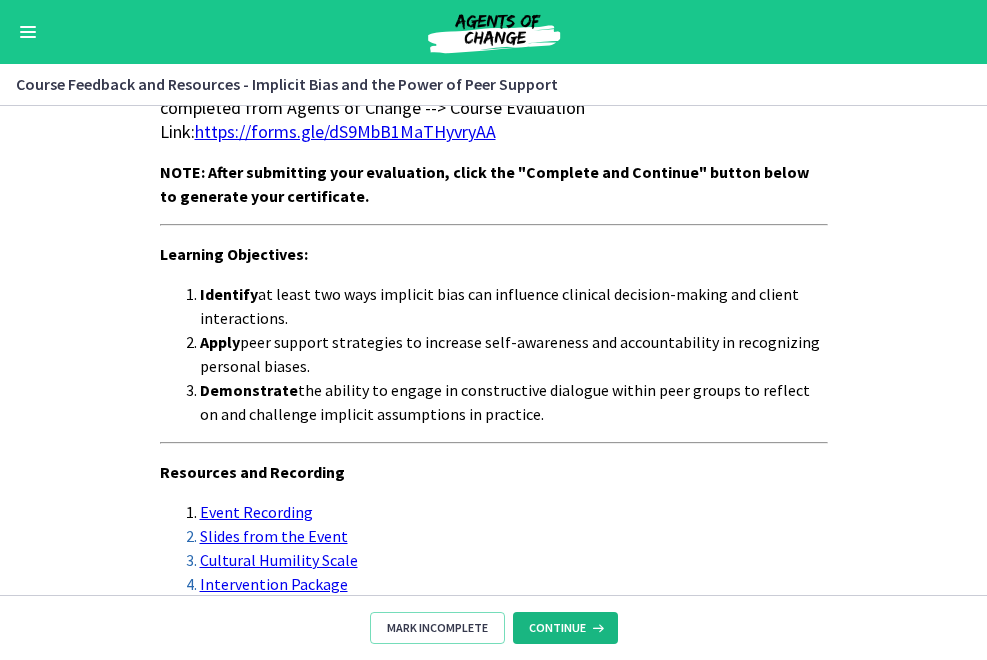 scroll, scrollTop: 188, scrollLeft: 0, axis: vertical 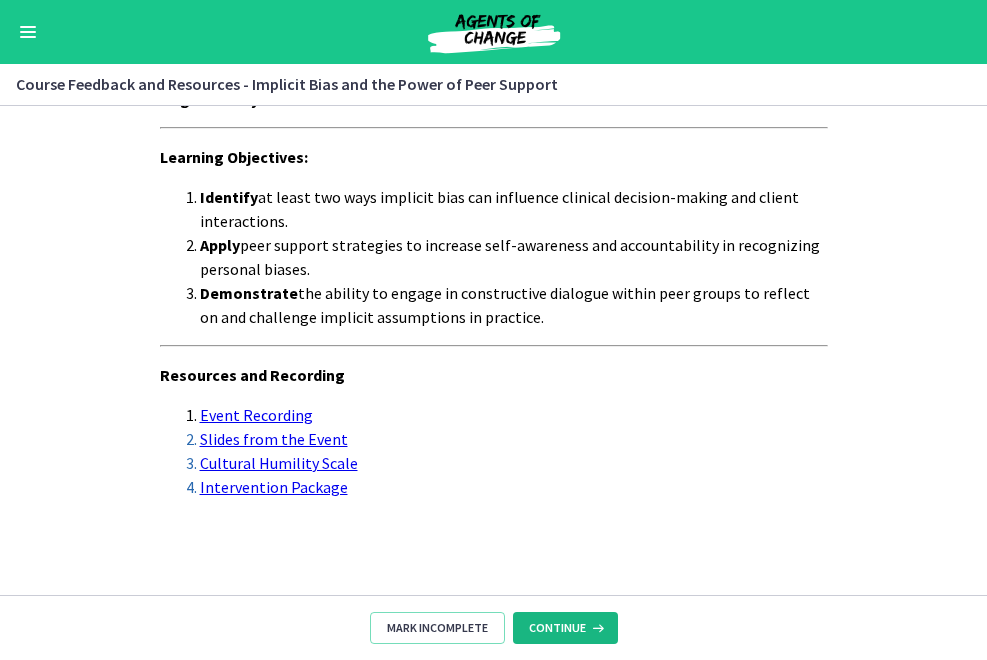 click at bounding box center [596, 628] 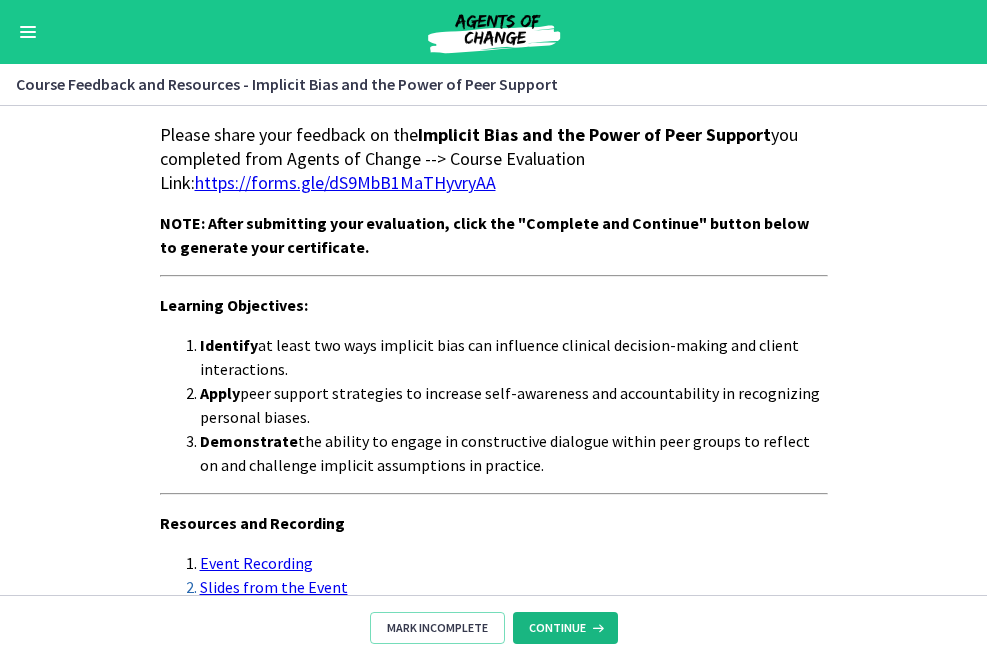 scroll, scrollTop: 0, scrollLeft: 0, axis: both 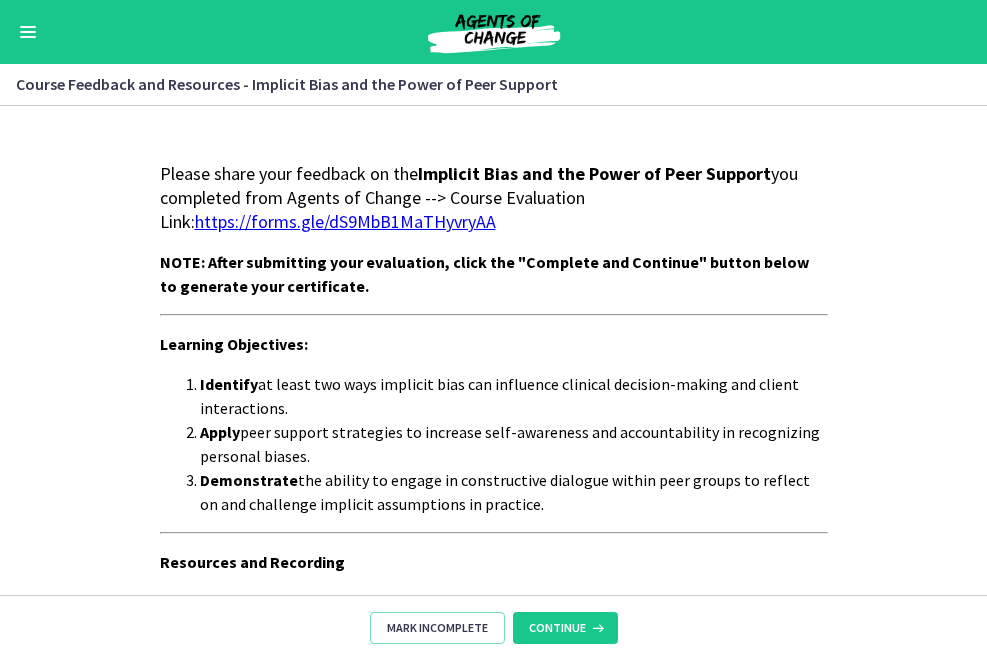 click at bounding box center (28, 27) 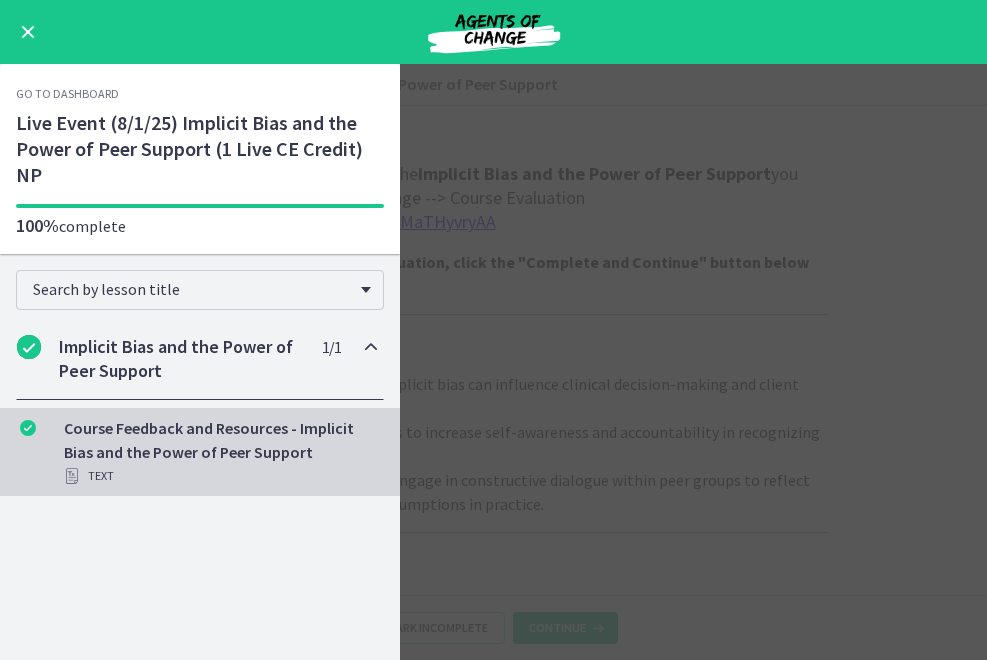 click on "Course Feedback and Resources - Implicit Bias and the Power of Peer Support
Text" at bounding box center [220, 452] 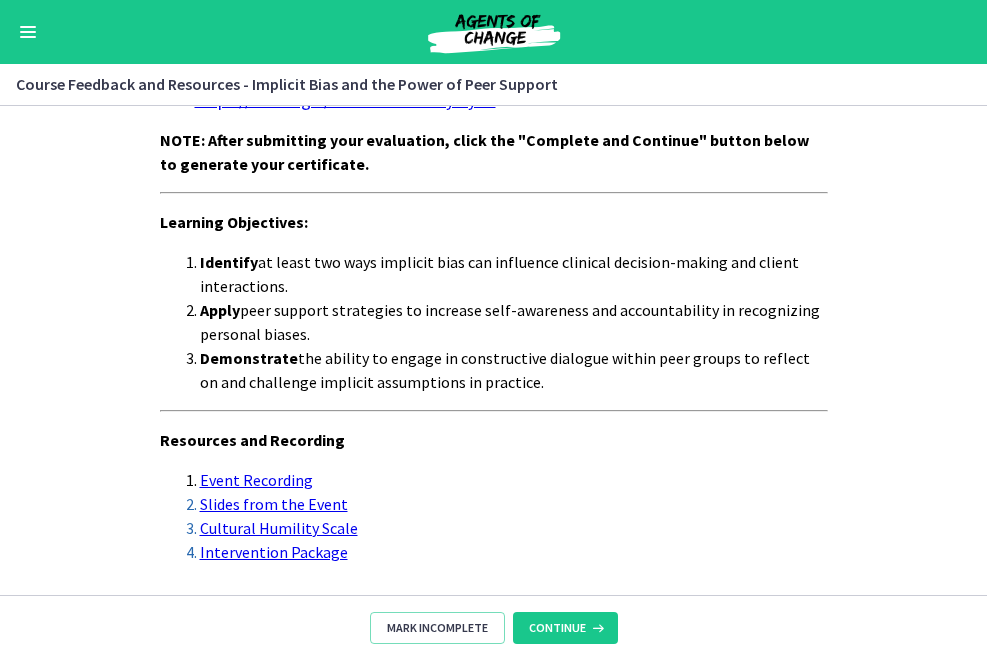 scroll, scrollTop: 188, scrollLeft: 0, axis: vertical 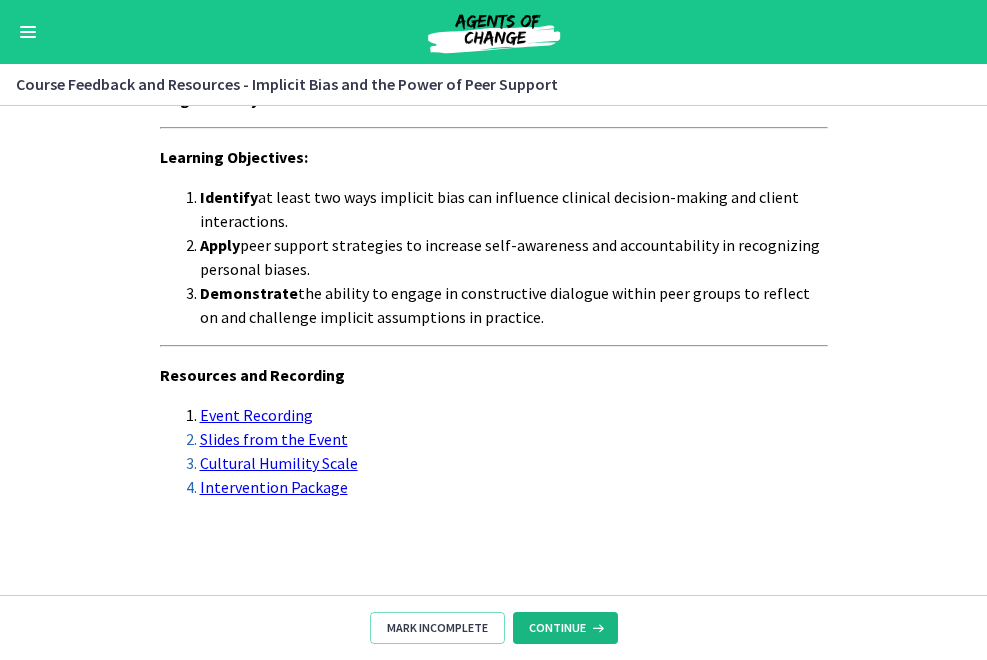 click on "Continue" at bounding box center (565, 628) 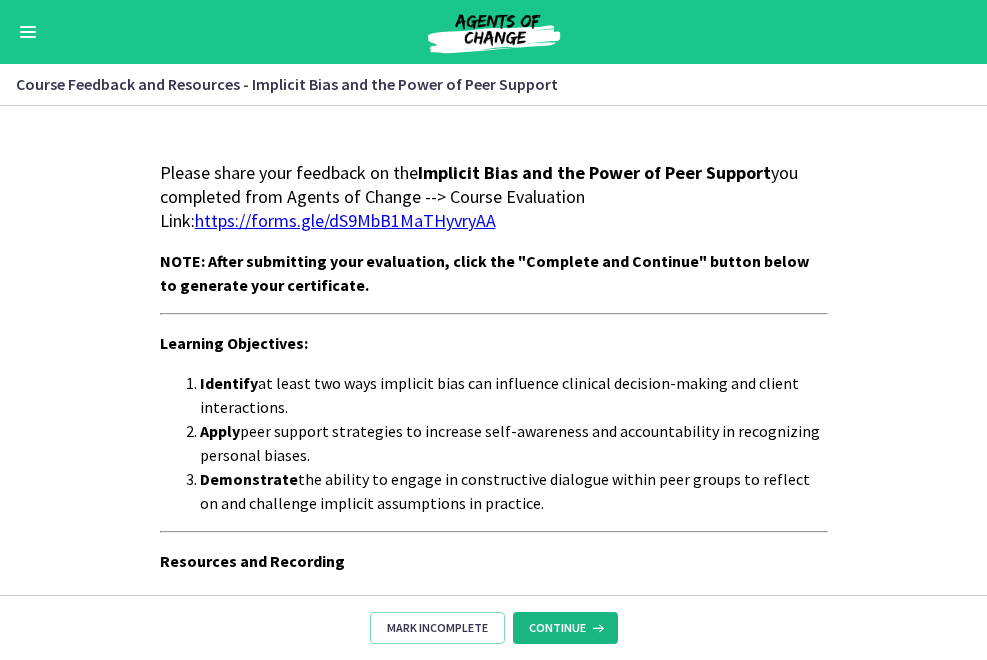 scroll, scrollTop: 0, scrollLeft: 0, axis: both 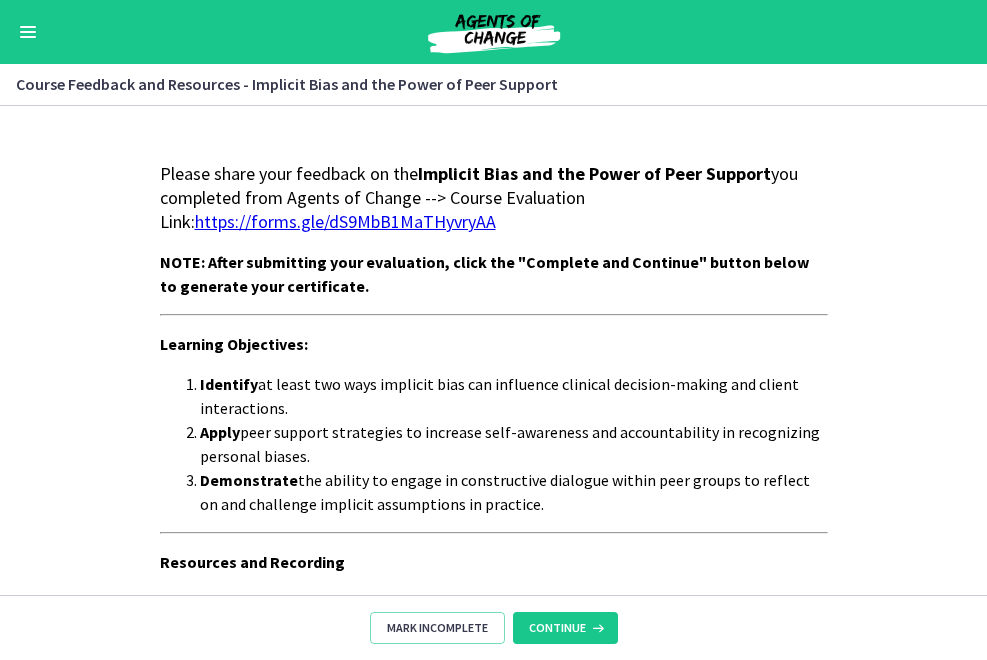 click on "Demonstrate  the ability to engage in constructive dialogue within peer groups to reflect on and challenge implicit assumptions in practice." at bounding box center (514, 492) 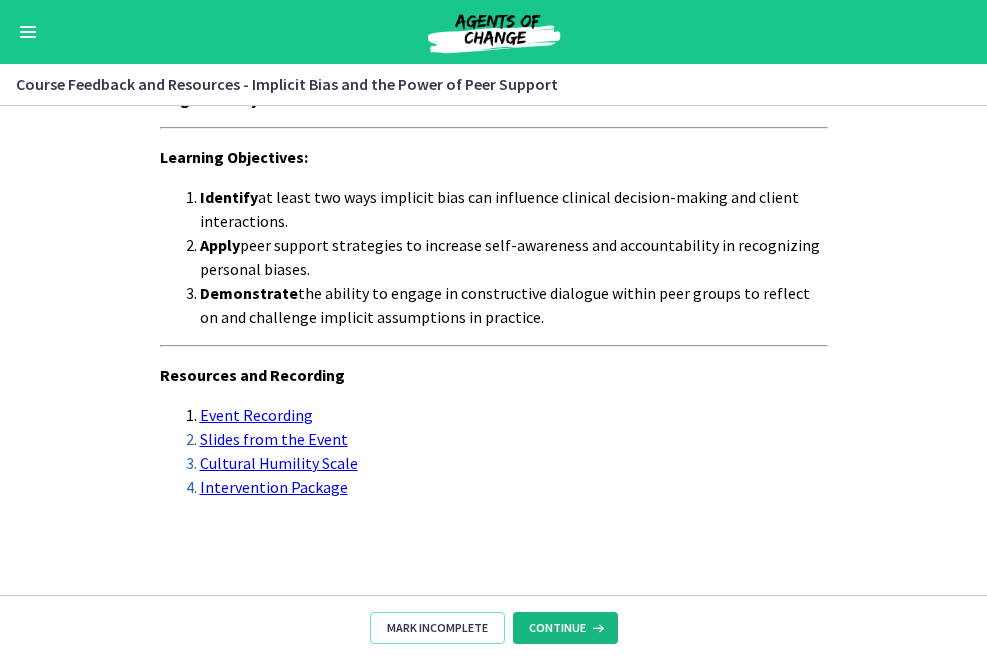 click on "Continue" at bounding box center [557, 628] 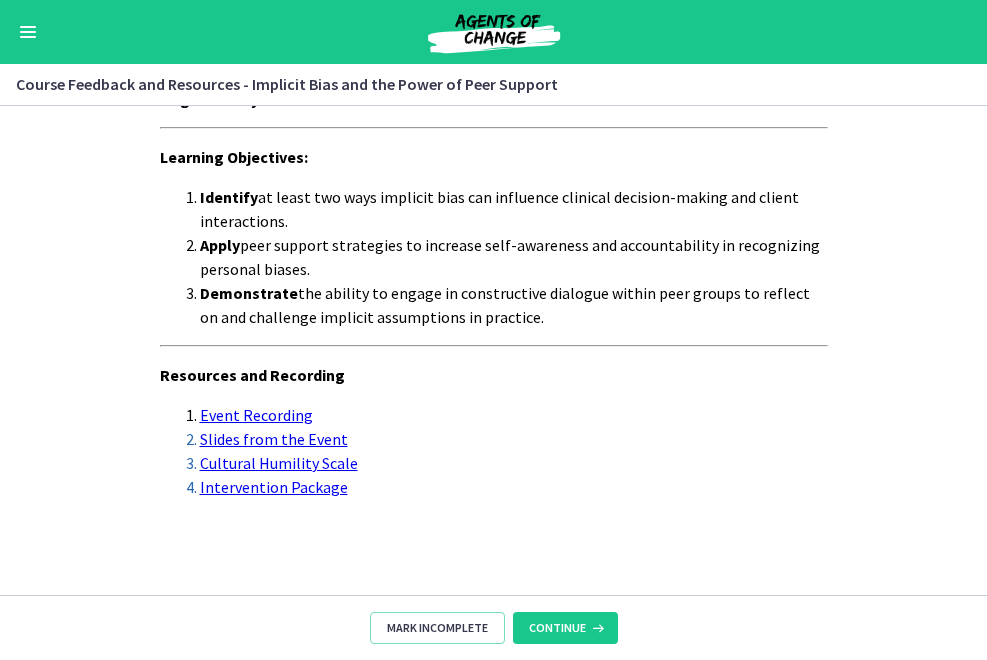 drag, startPoint x: 652, startPoint y: 507, endPoint x: 645, endPoint y: 521, distance: 15.652476 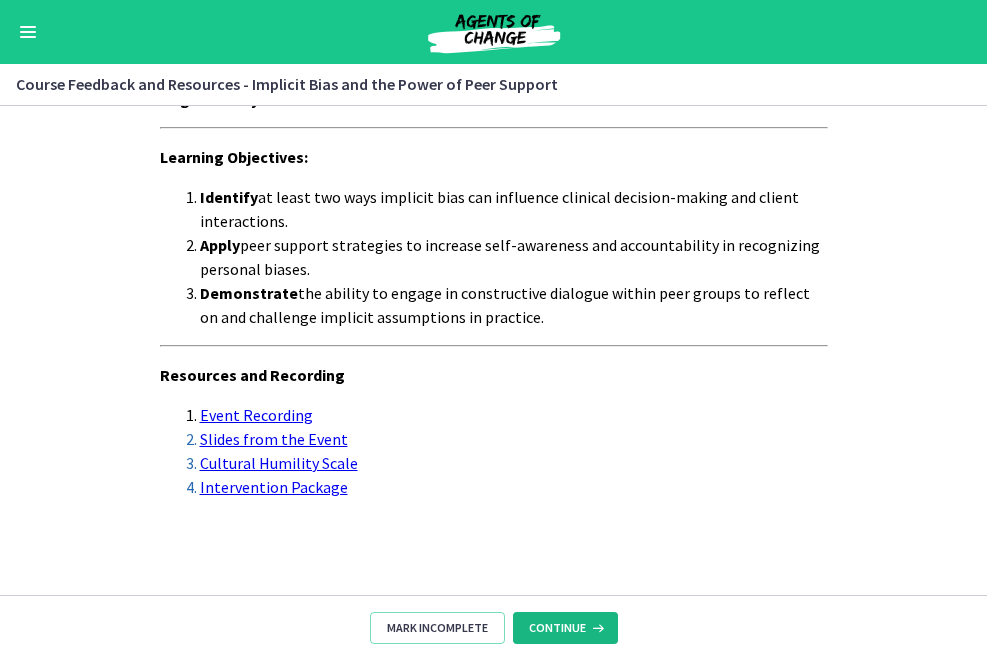 click at bounding box center [596, 628] 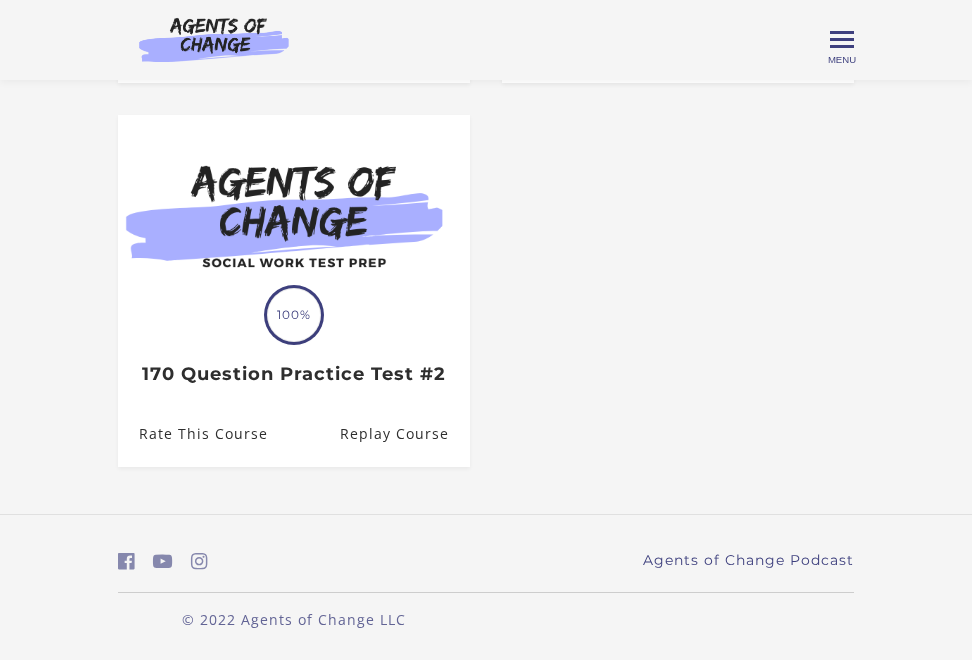 scroll, scrollTop: 0, scrollLeft: 0, axis: both 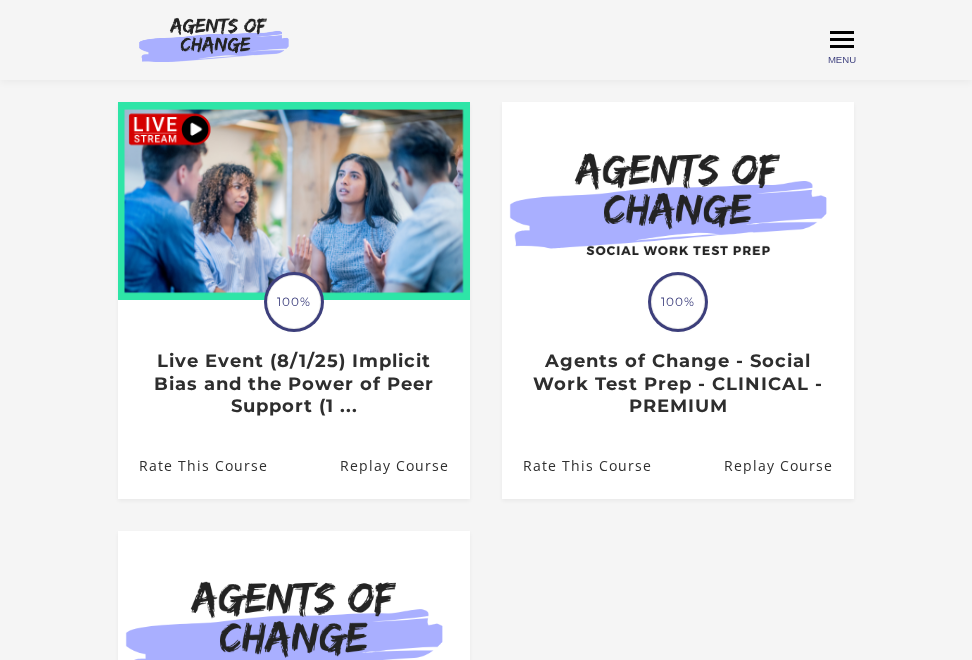 click on "Toggle menu" at bounding box center [842, 40] 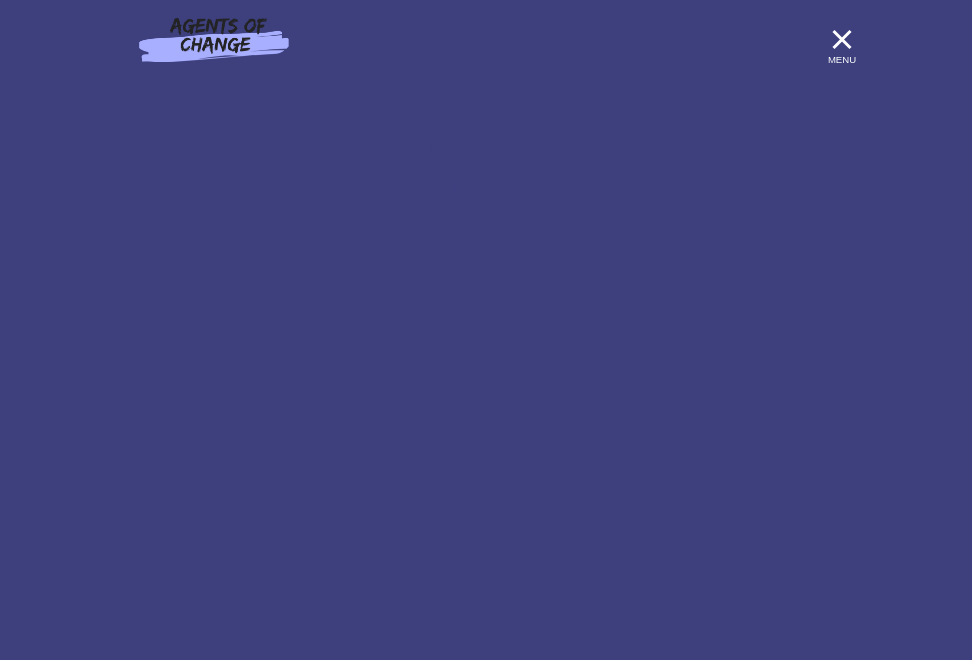scroll, scrollTop: 139, scrollLeft: 0, axis: vertical 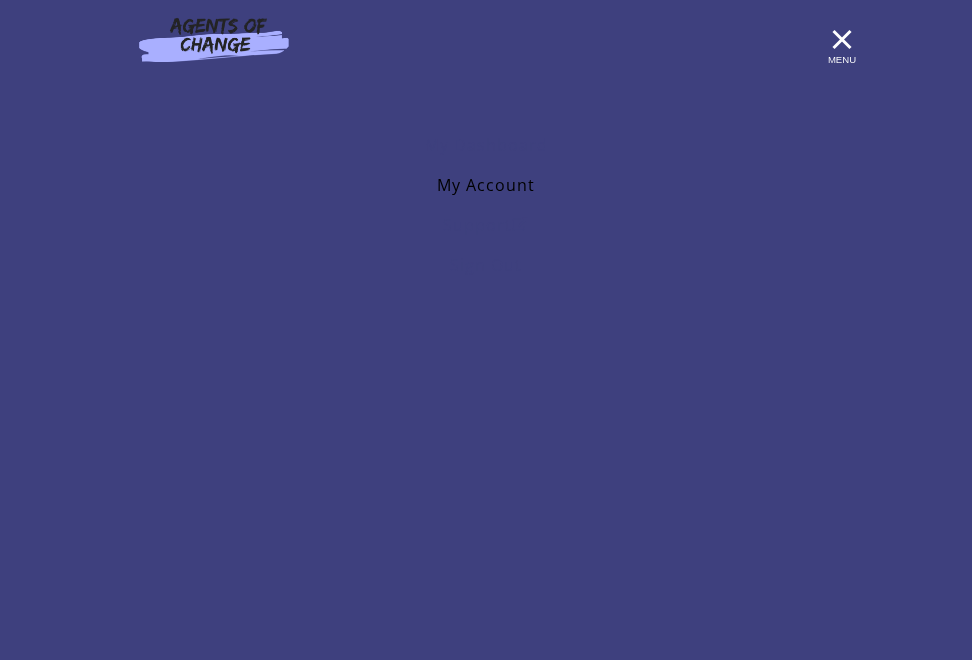 click on "My Account" at bounding box center (486, 185) 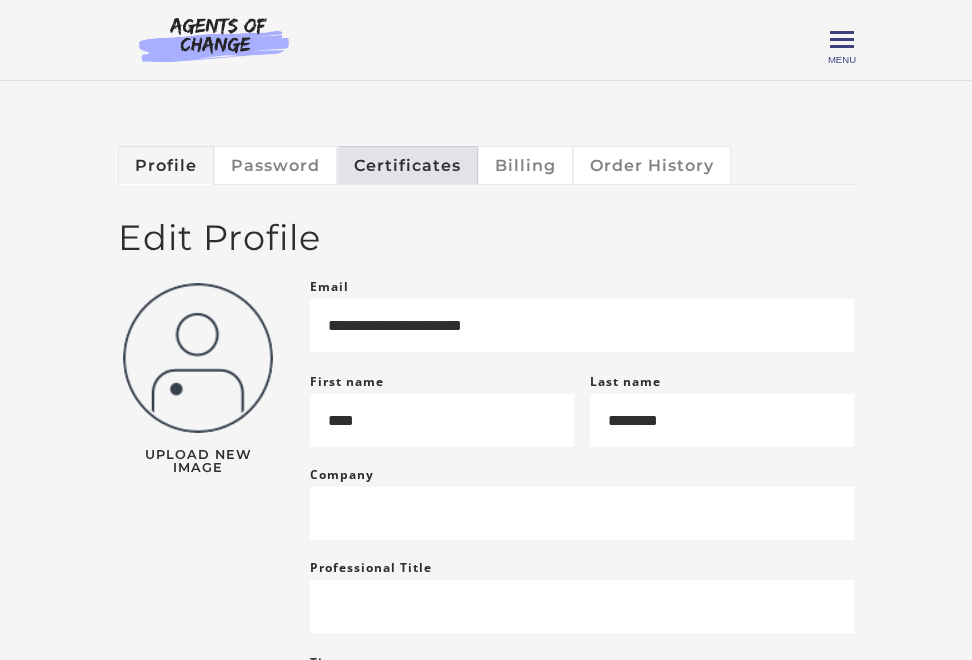 scroll, scrollTop: 0, scrollLeft: 0, axis: both 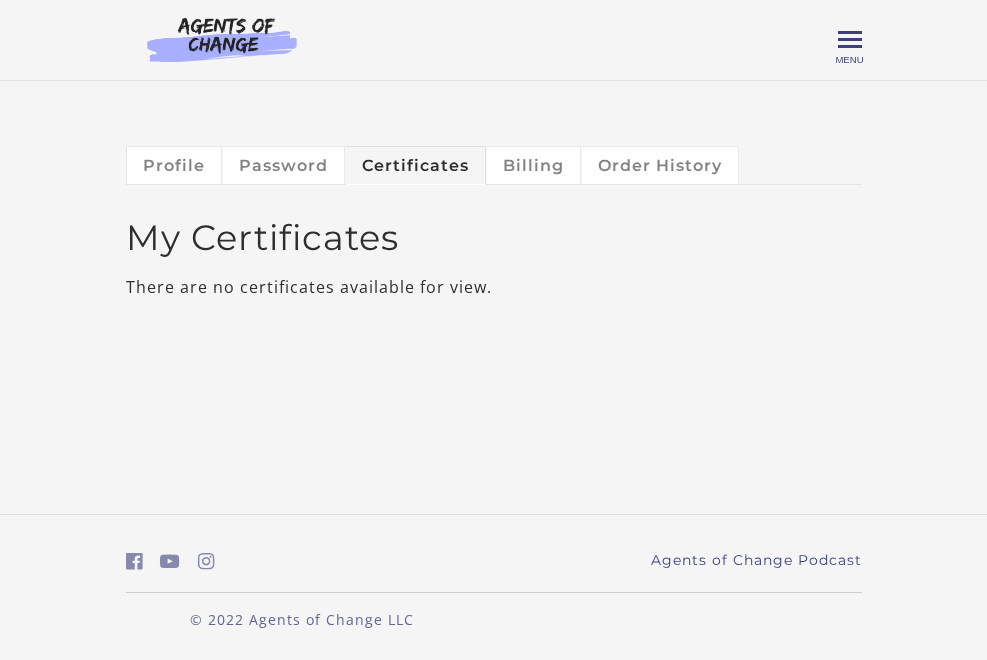 click on "There are no certificates available for view." at bounding box center [494, 287] 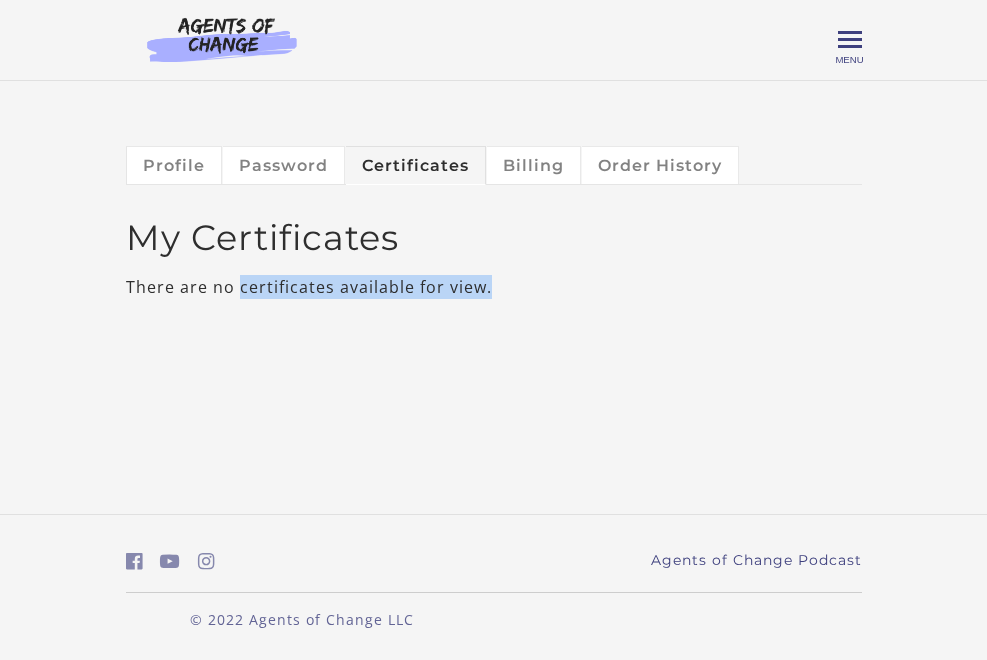 click on "There are no certificates available for view." at bounding box center (494, 287) 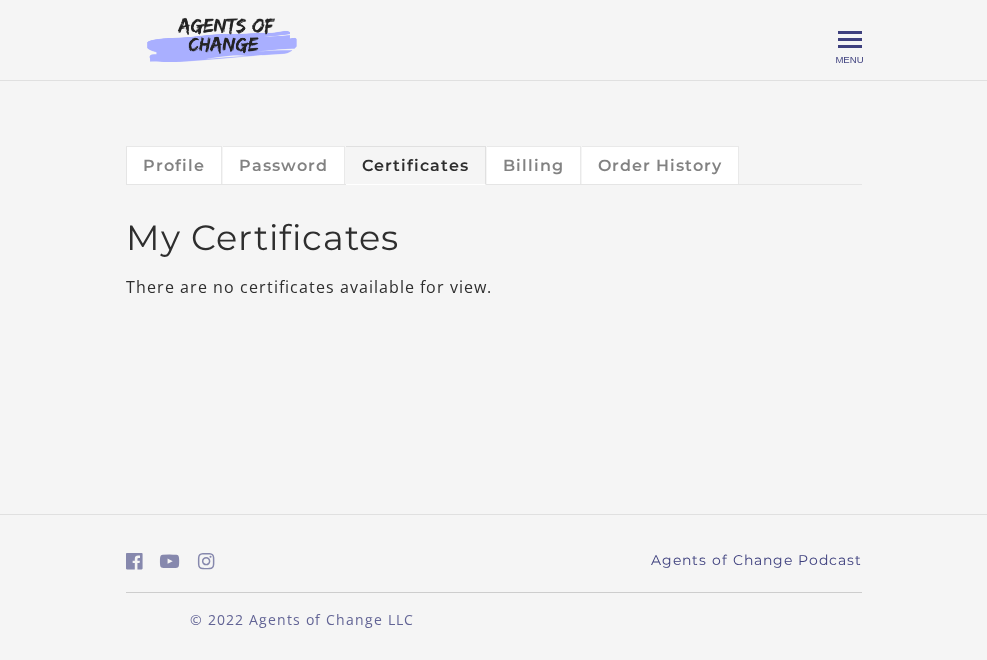 click on "Profile
Password
Certificates
Billing
Order History
My Certificates
There are no certificates available for view." at bounding box center [494, 230] 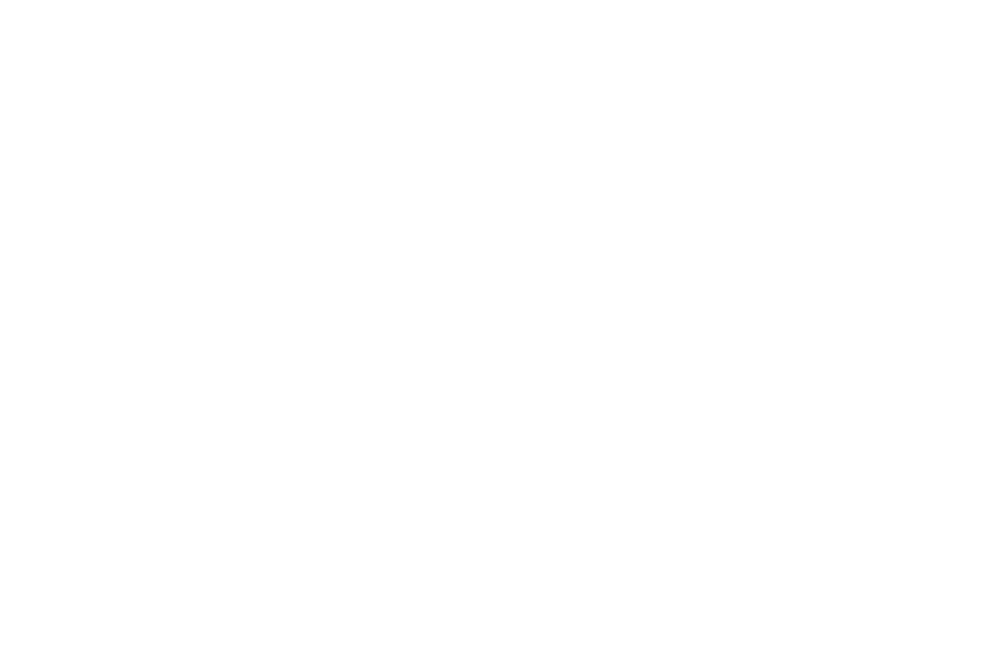 scroll, scrollTop: 0, scrollLeft: 0, axis: both 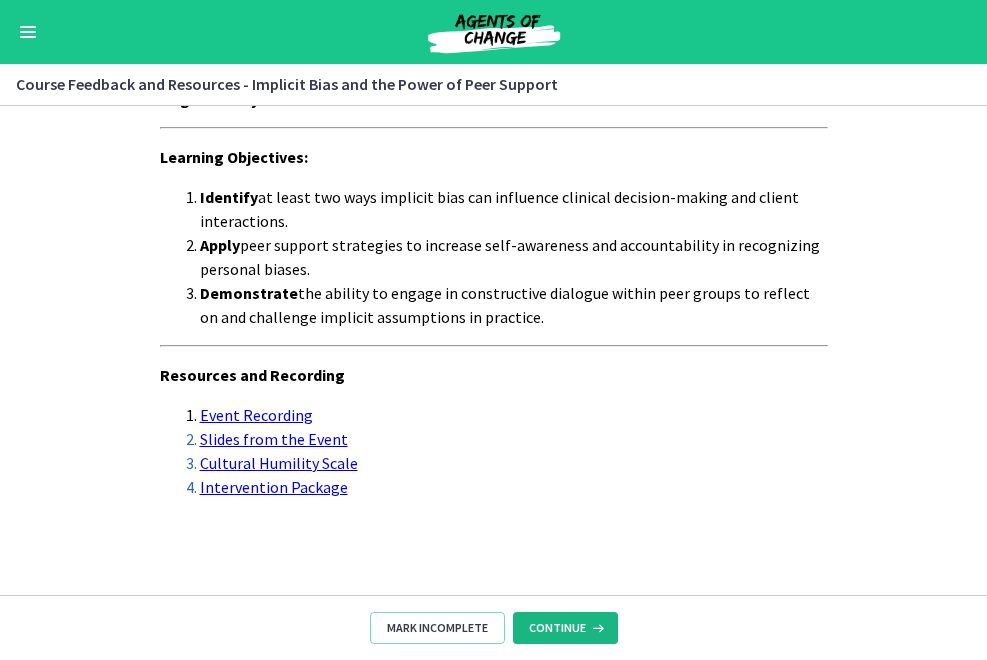 click on "Continue" at bounding box center [565, 628] 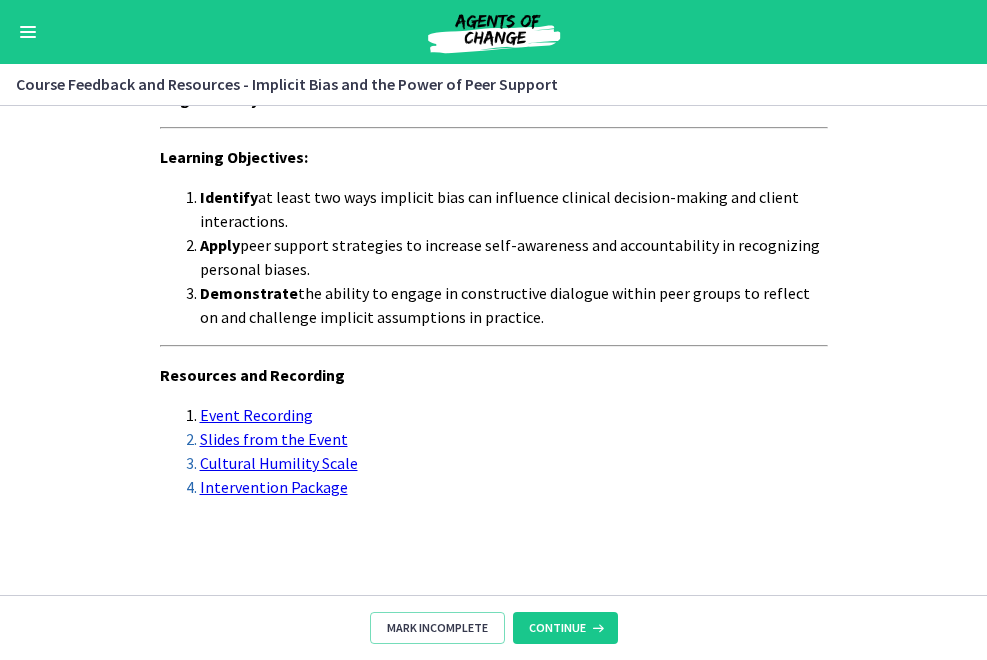 click on "Please share your feedback on the  Implicit Bias and the Power of Peer Support  you completed from Agents of Change --> Course Evaluation Link:  https://forms.gle/dS9MbB1MaTHyvryAA NOTE: After submitting your evaluation, click the "Complete and Continue" button below to generate your certificate. Learning Objectives: Identify  at least two ways implicit bias can influence clinical decision-making and client interactions. Apply  peer support strategies to increase self-awareness and accountability in recognizing personal biases. Demonstrate  the ability to engage in constructive dialogue within peer groups to reflect on and challenge implicit assumptions in practice. Resources and Recording Event Recording Slides from the Event Cultural Humility Scale Intervention Package" 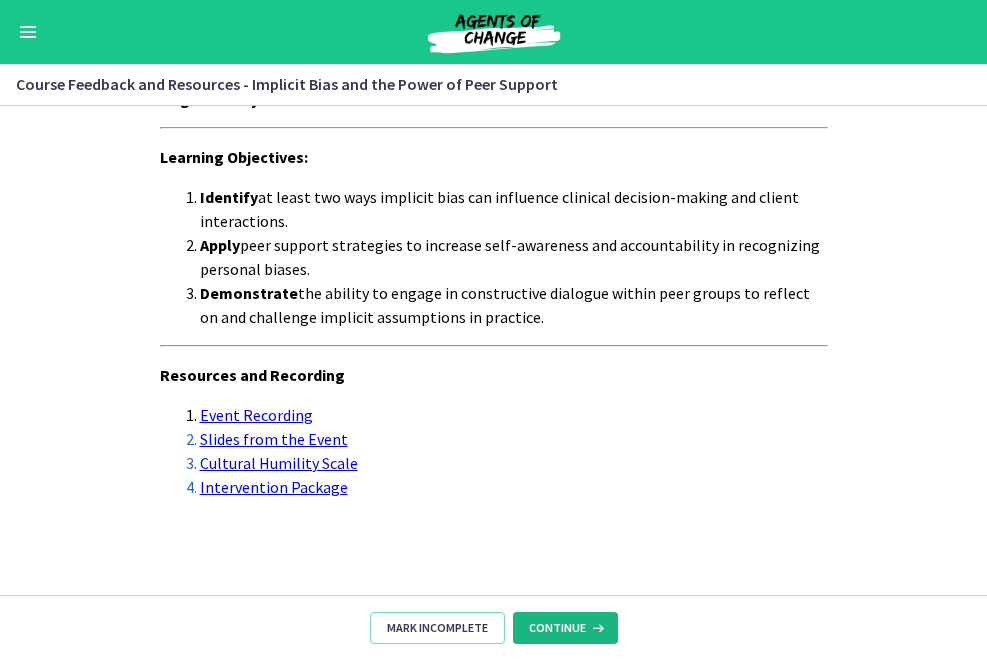 click on "Continue" at bounding box center [557, 628] 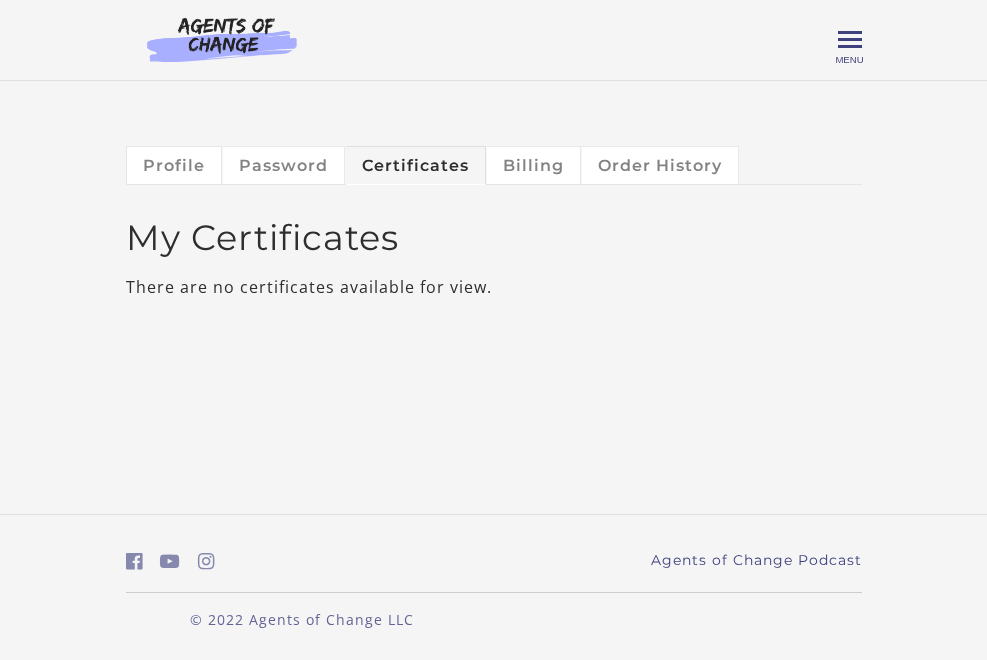 scroll, scrollTop: 0, scrollLeft: 0, axis: both 